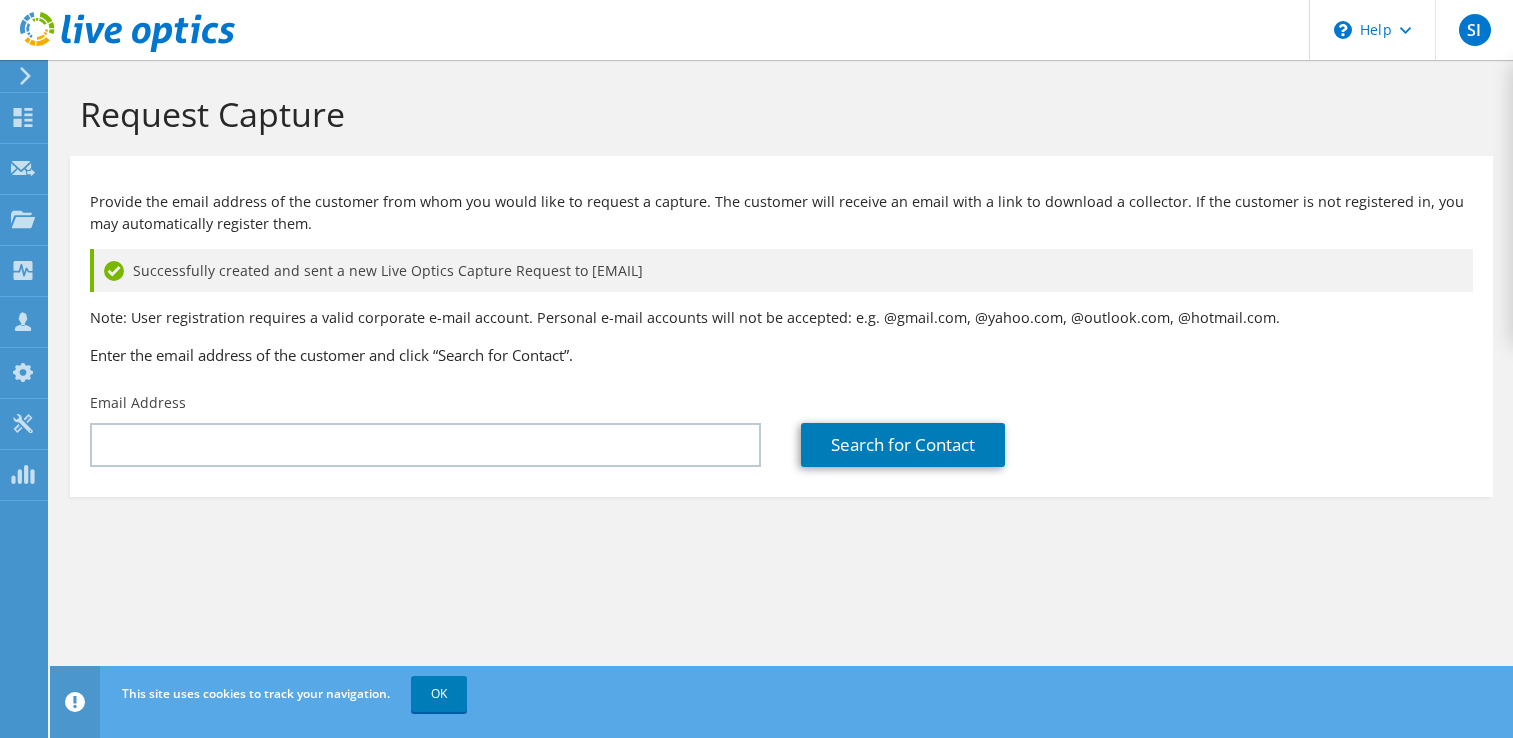 scroll, scrollTop: 0, scrollLeft: 0, axis: both 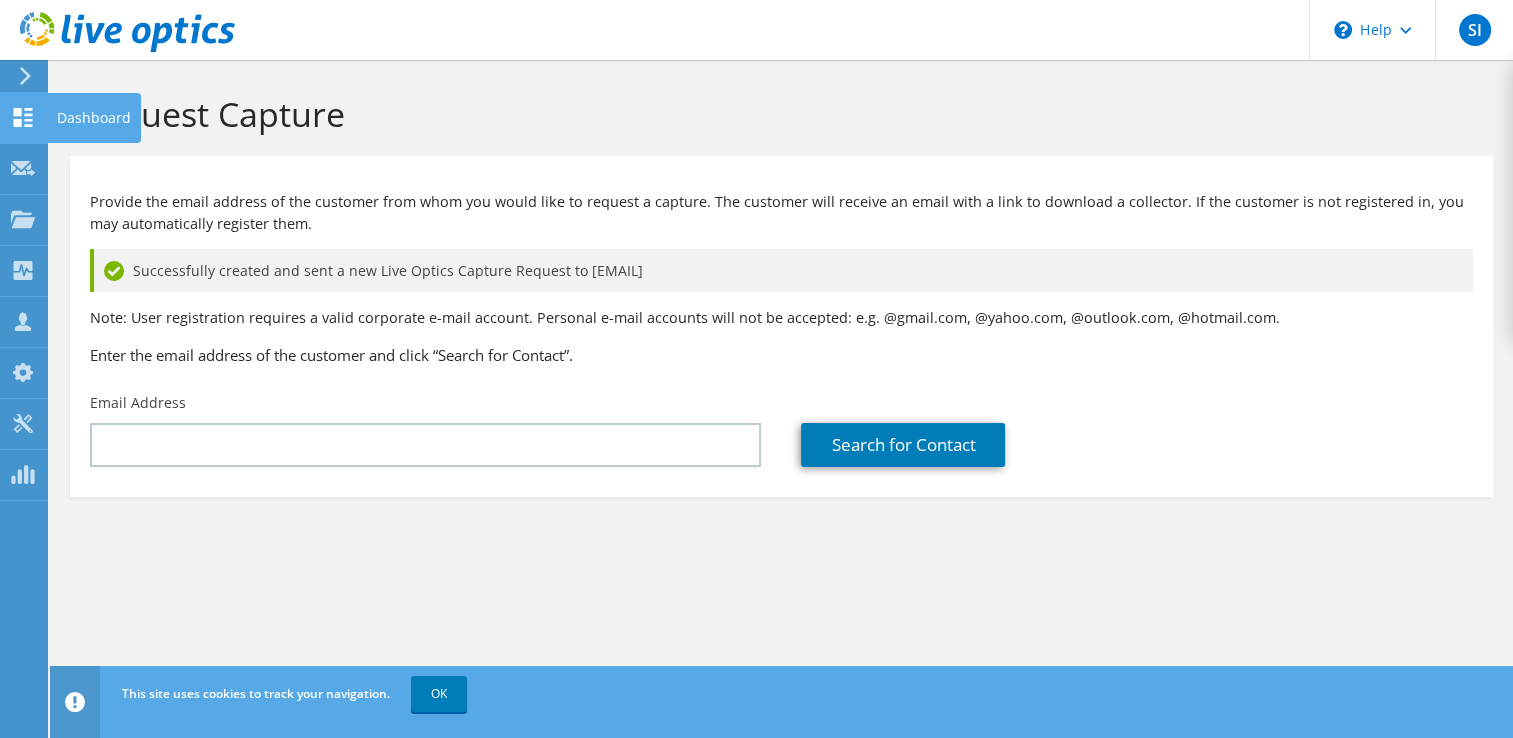 click 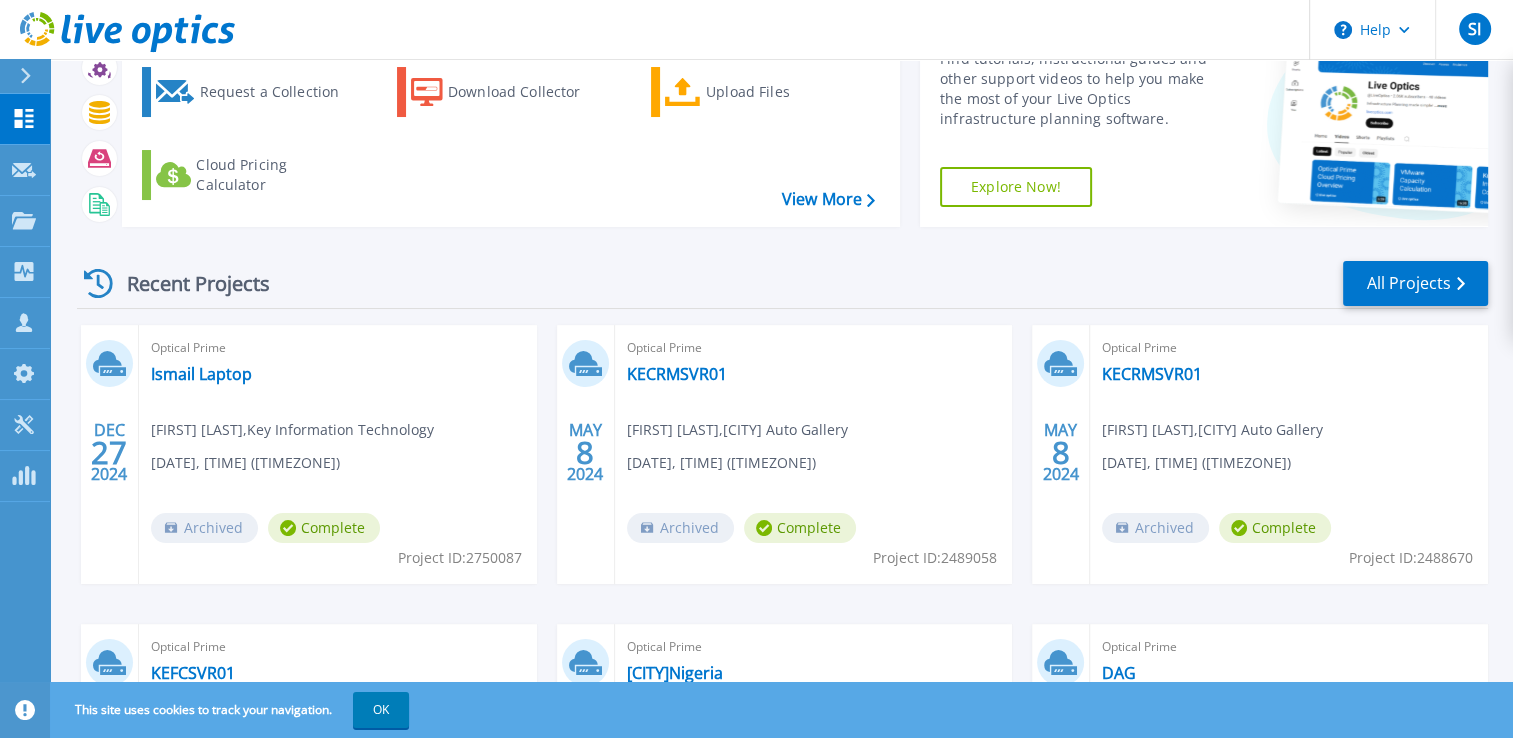 scroll, scrollTop: 0, scrollLeft: 0, axis: both 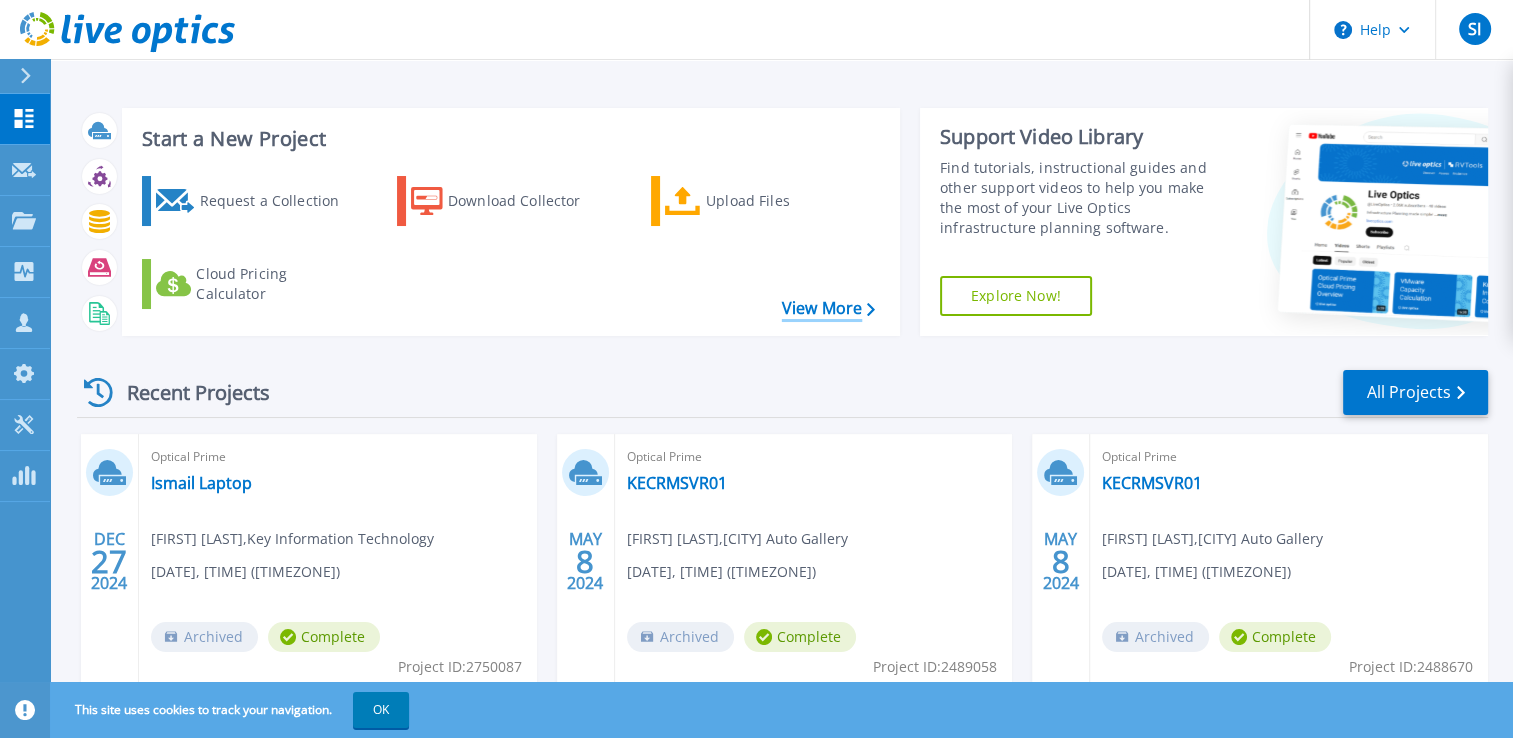 click on "View More" at bounding box center (828, 308) 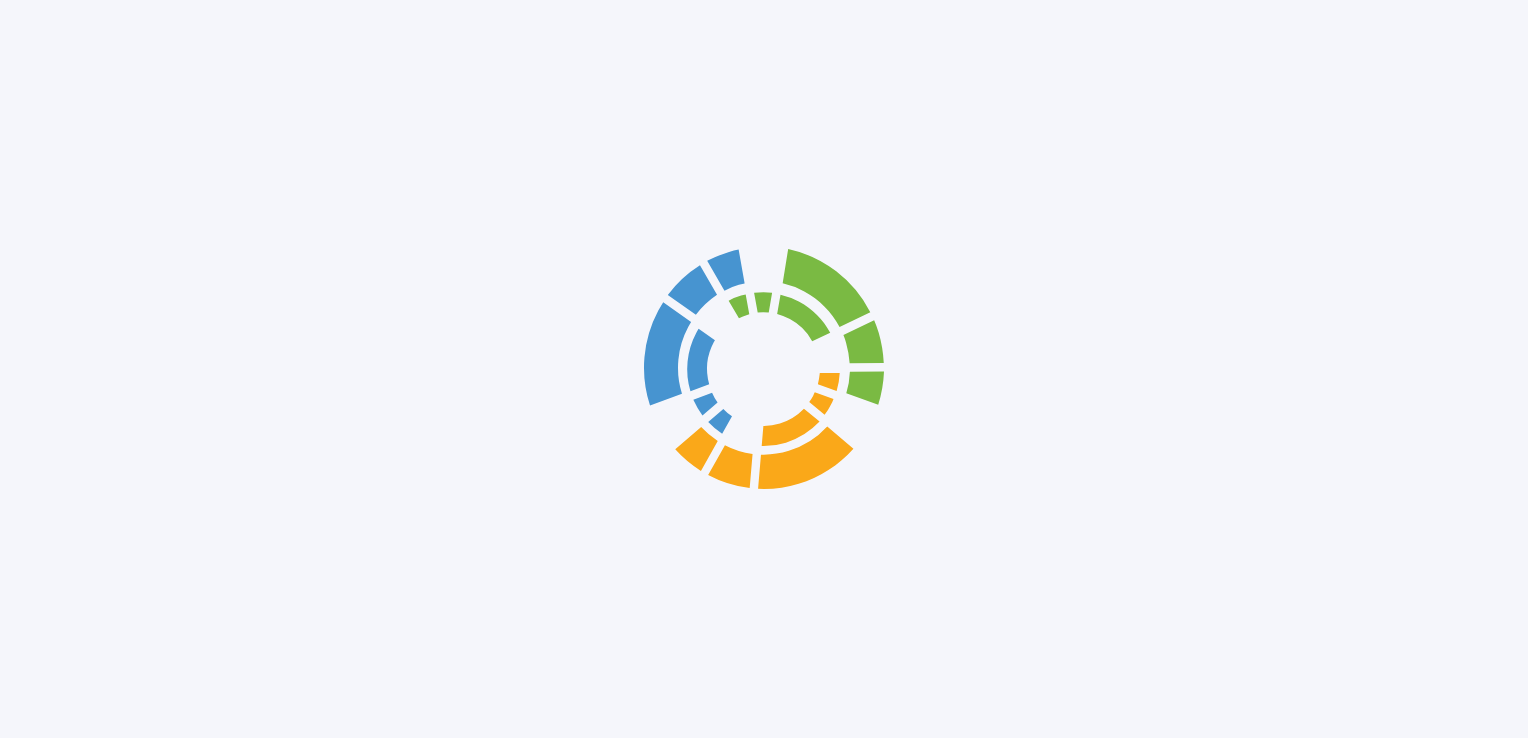 scroll, scrollTop: 0, scrollLeft: 0, axis: both 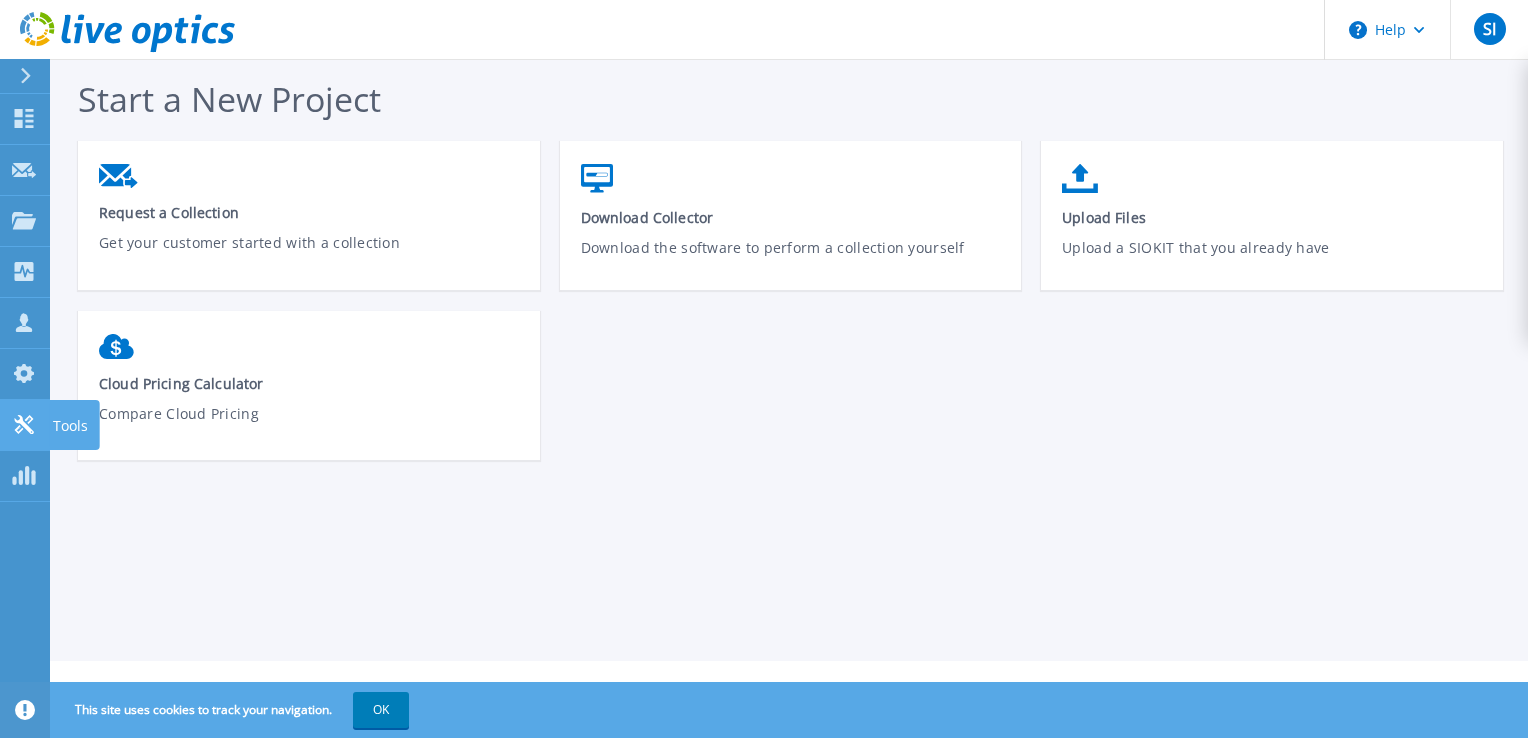 click 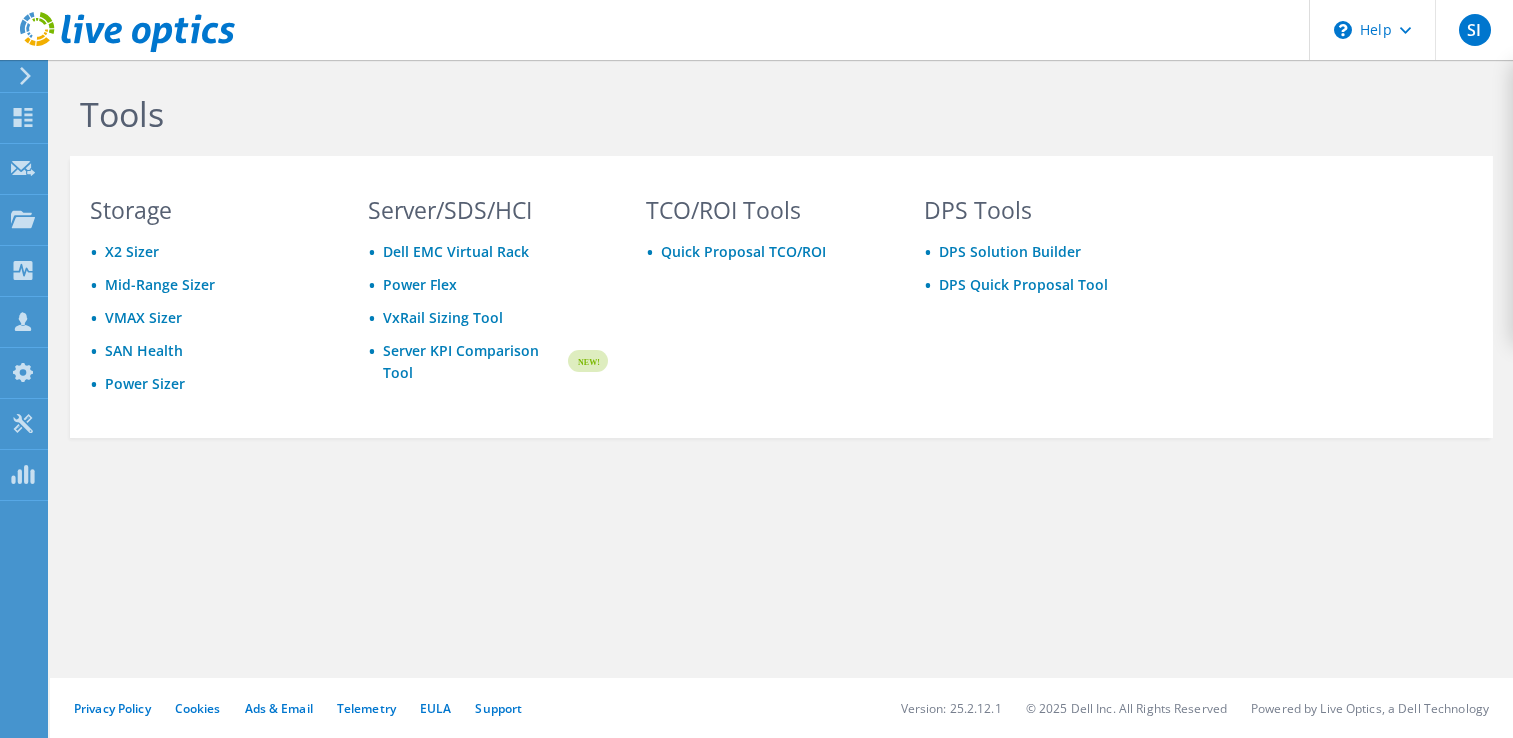 scroll, scrollTop: 0, scrollLeft: 0, axis: both 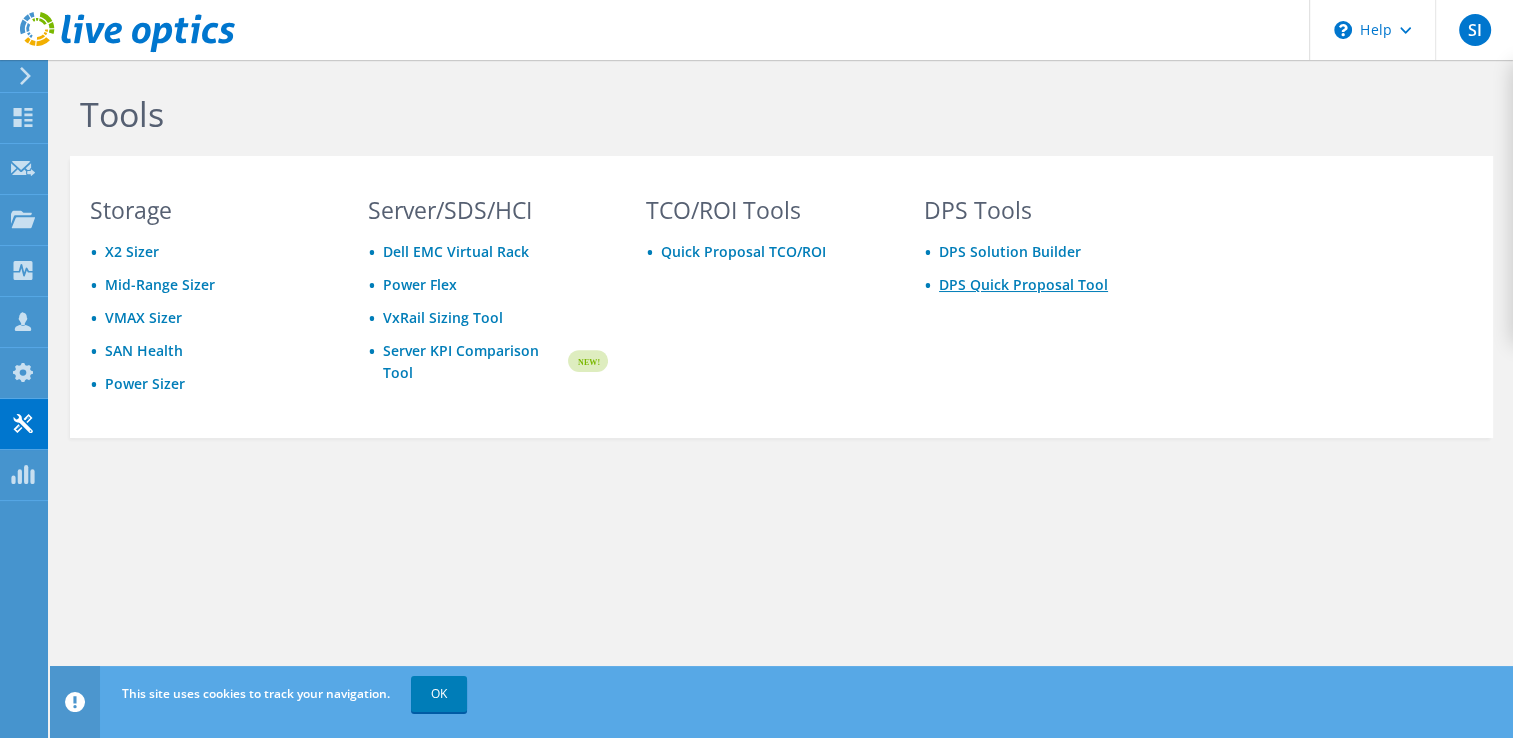 click on "DPS Quick Proposal Tool" at bounding box center (1023, 284) 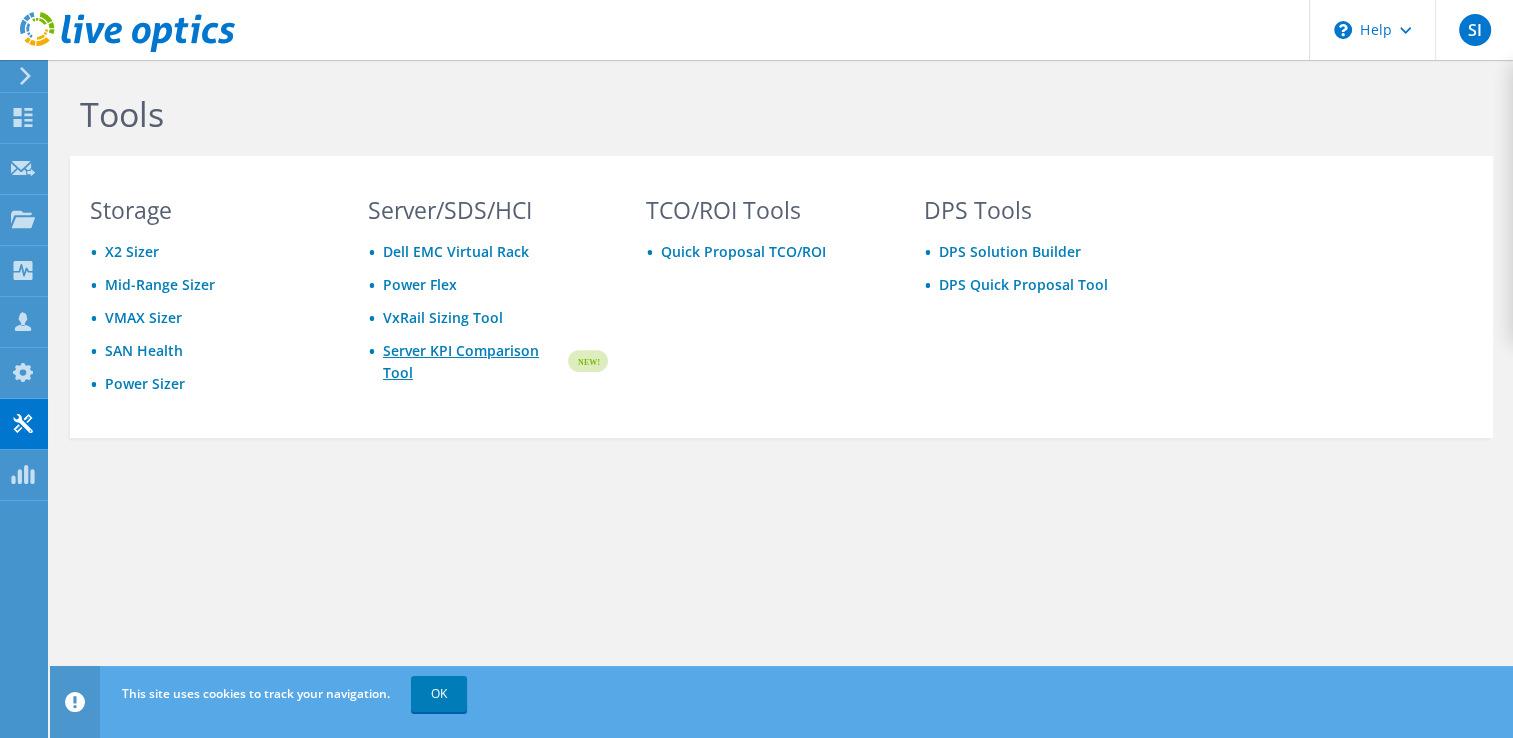 click on "Server KPI Comparison Tool" at bounding box center (474, 362) 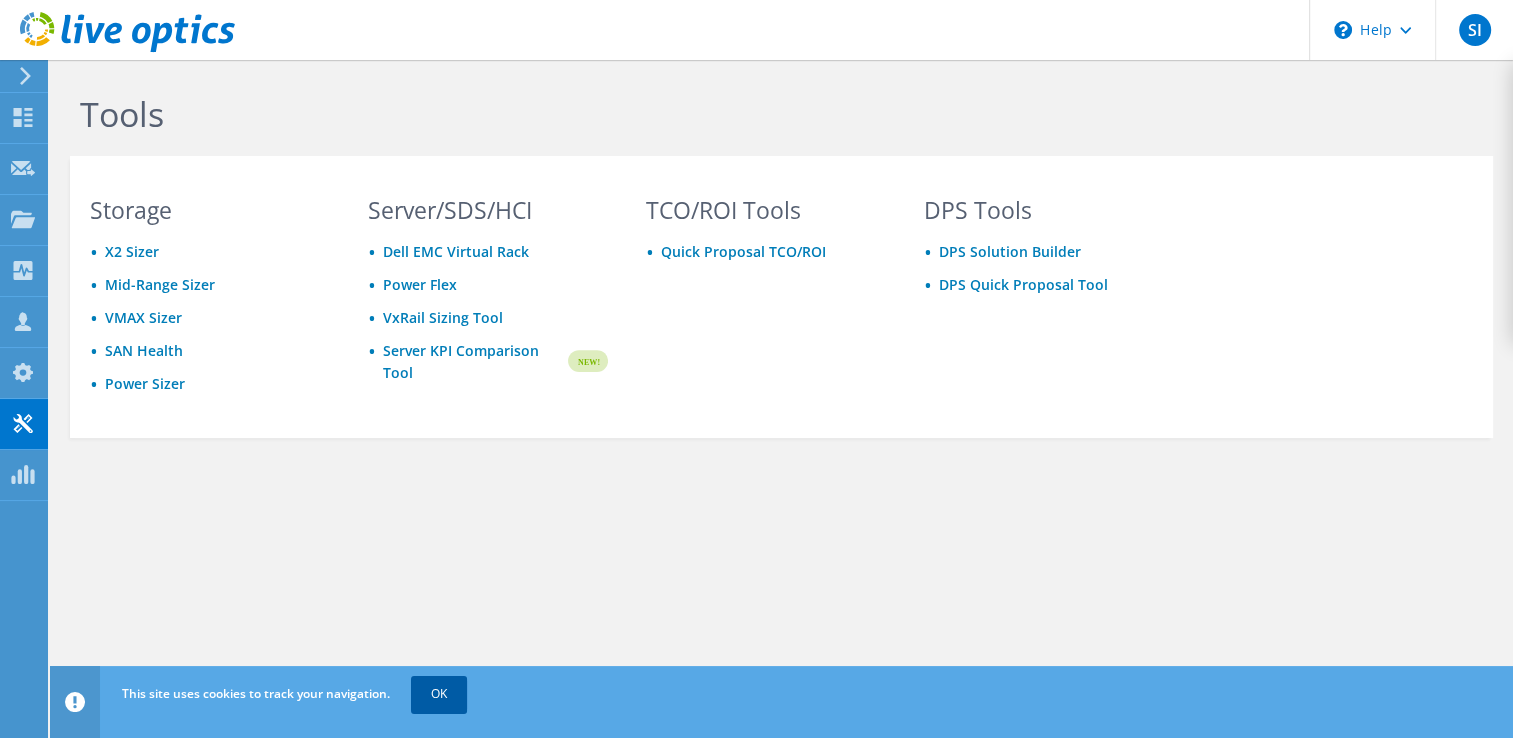 click on "OK" at bounding box center (439, 694) 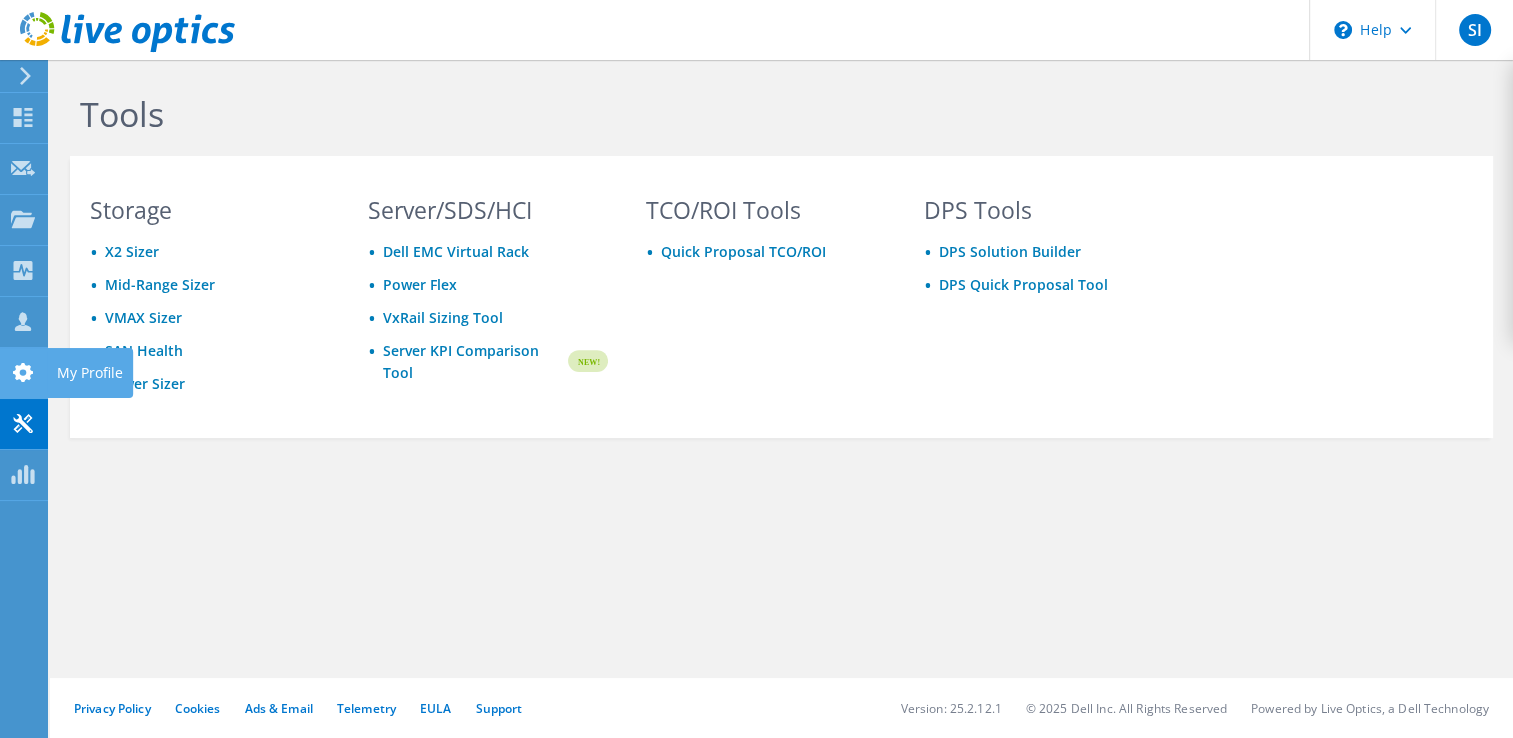 click at bounding box center (23, 375) 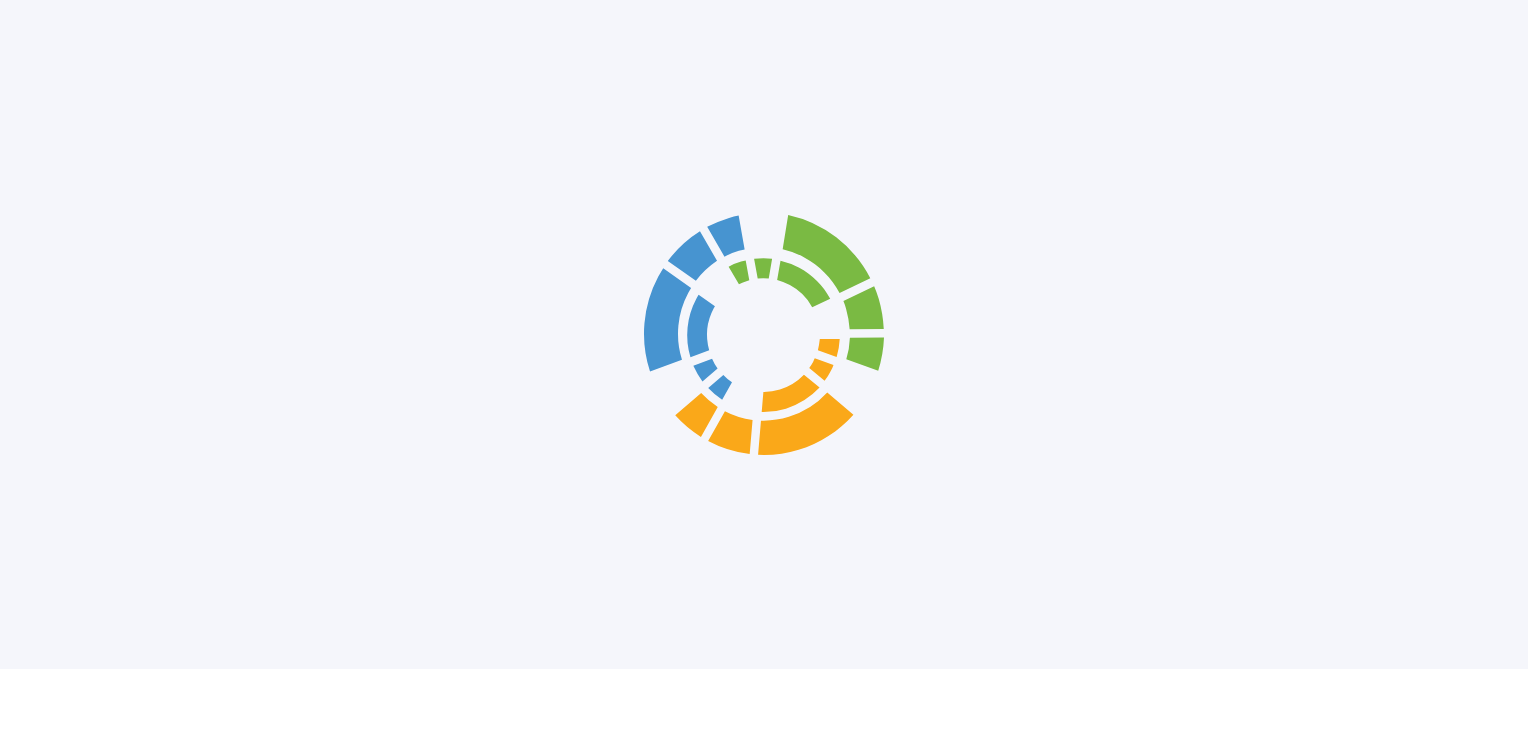 scroll, scrollTop: 0, scrollLeft: 0, axis: both 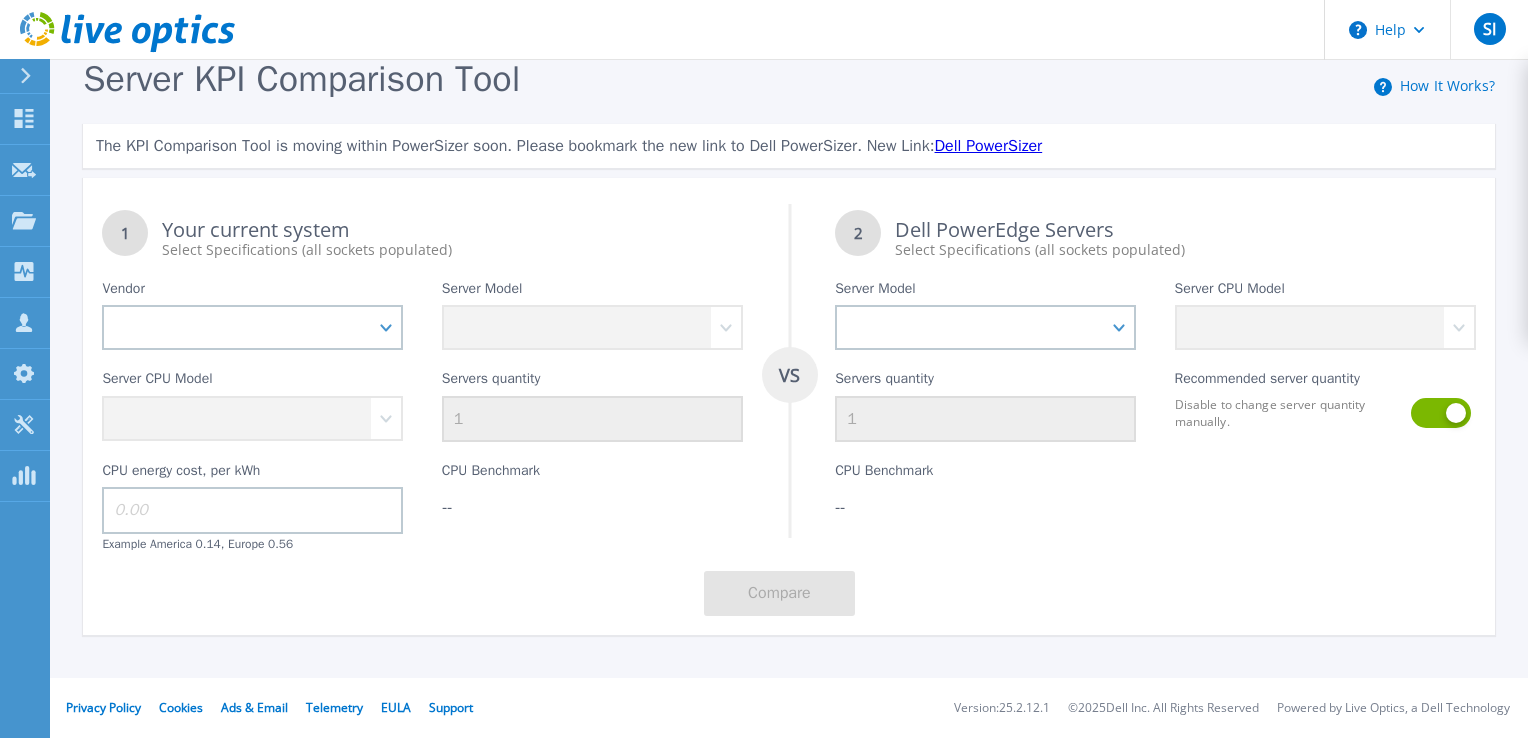 click on "Dell PowerSizer" at bounding box center [989, 146] 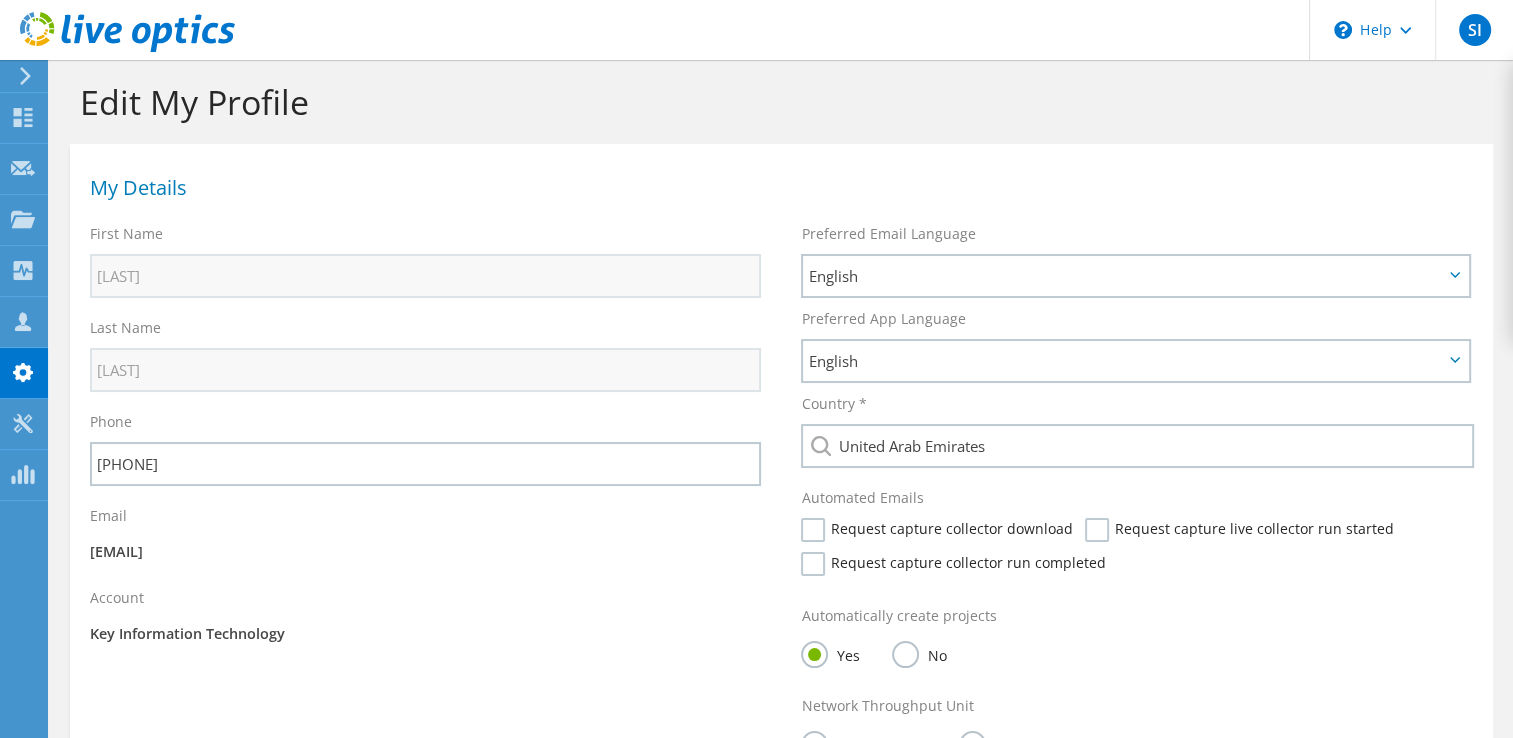 scroll, scrollTop: 0, scrollLeft: 0, axis: both 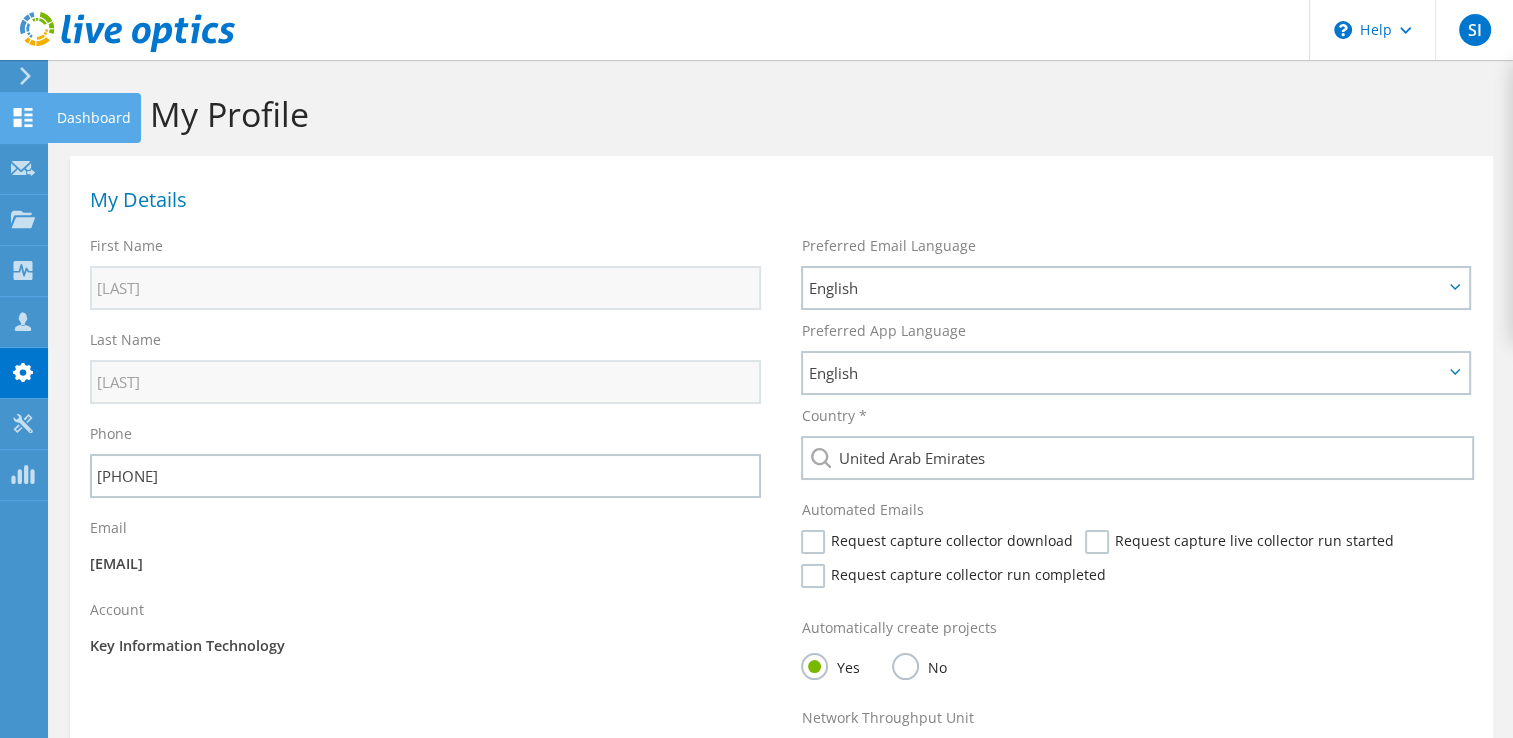 click 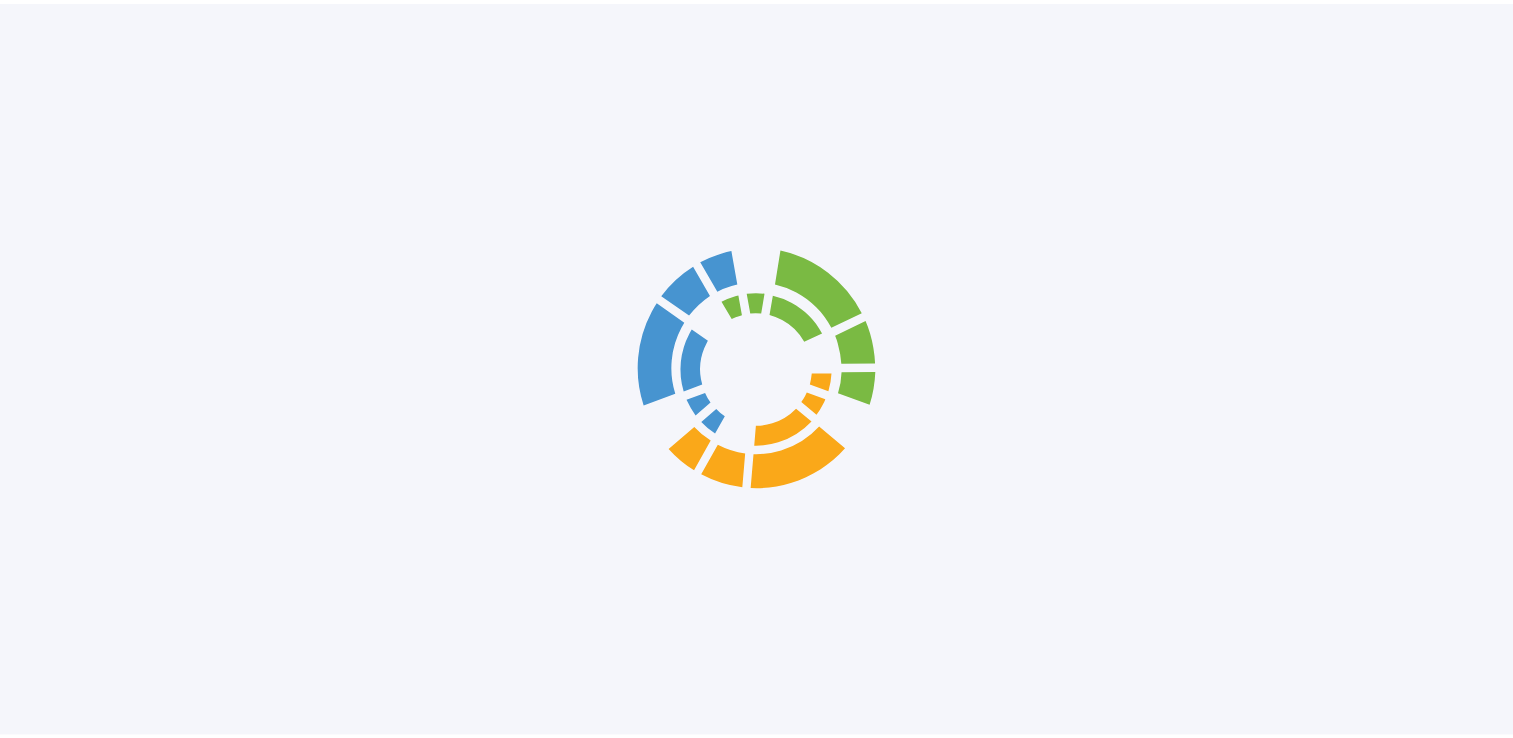 scroll, scrollTop: 0, scrollLeft: 0, axis: both 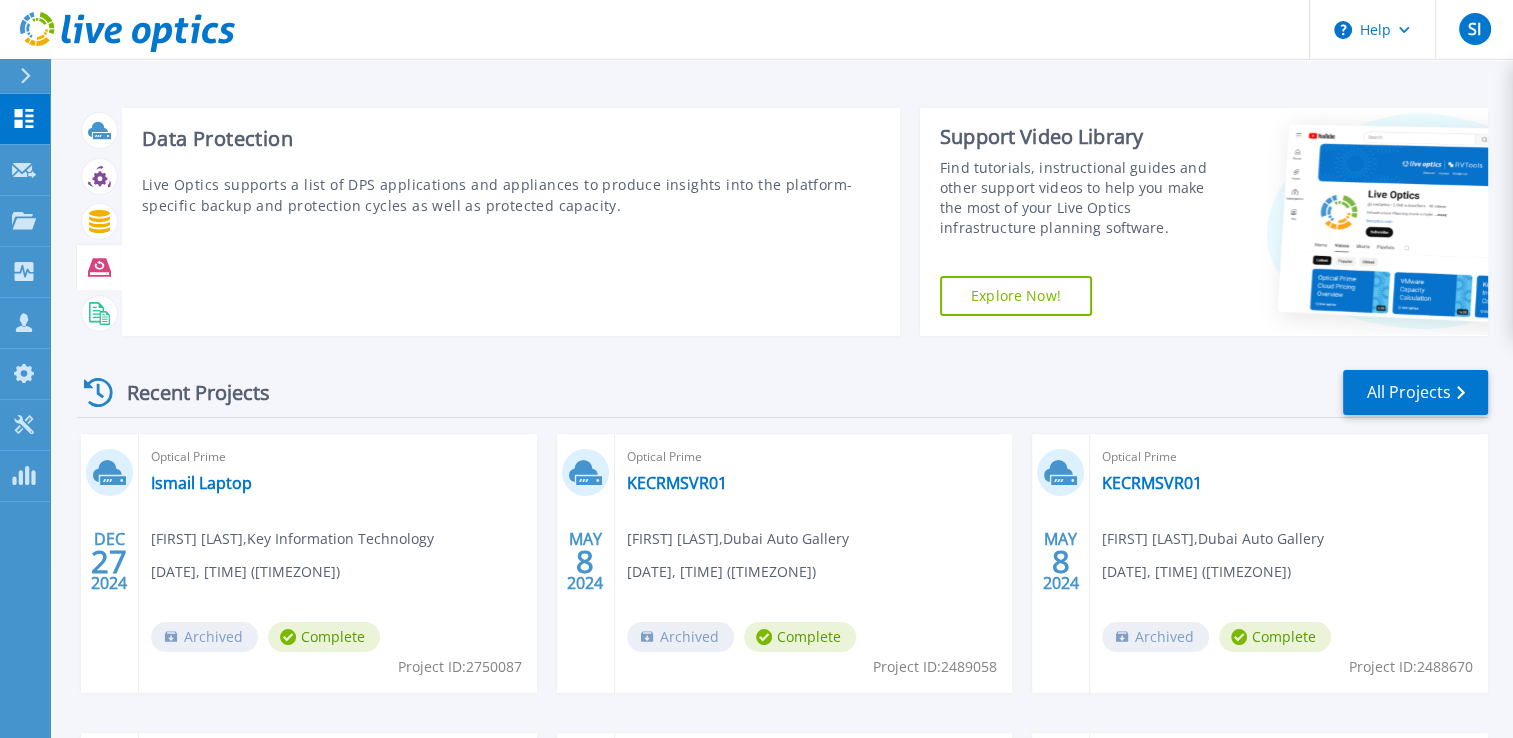 click 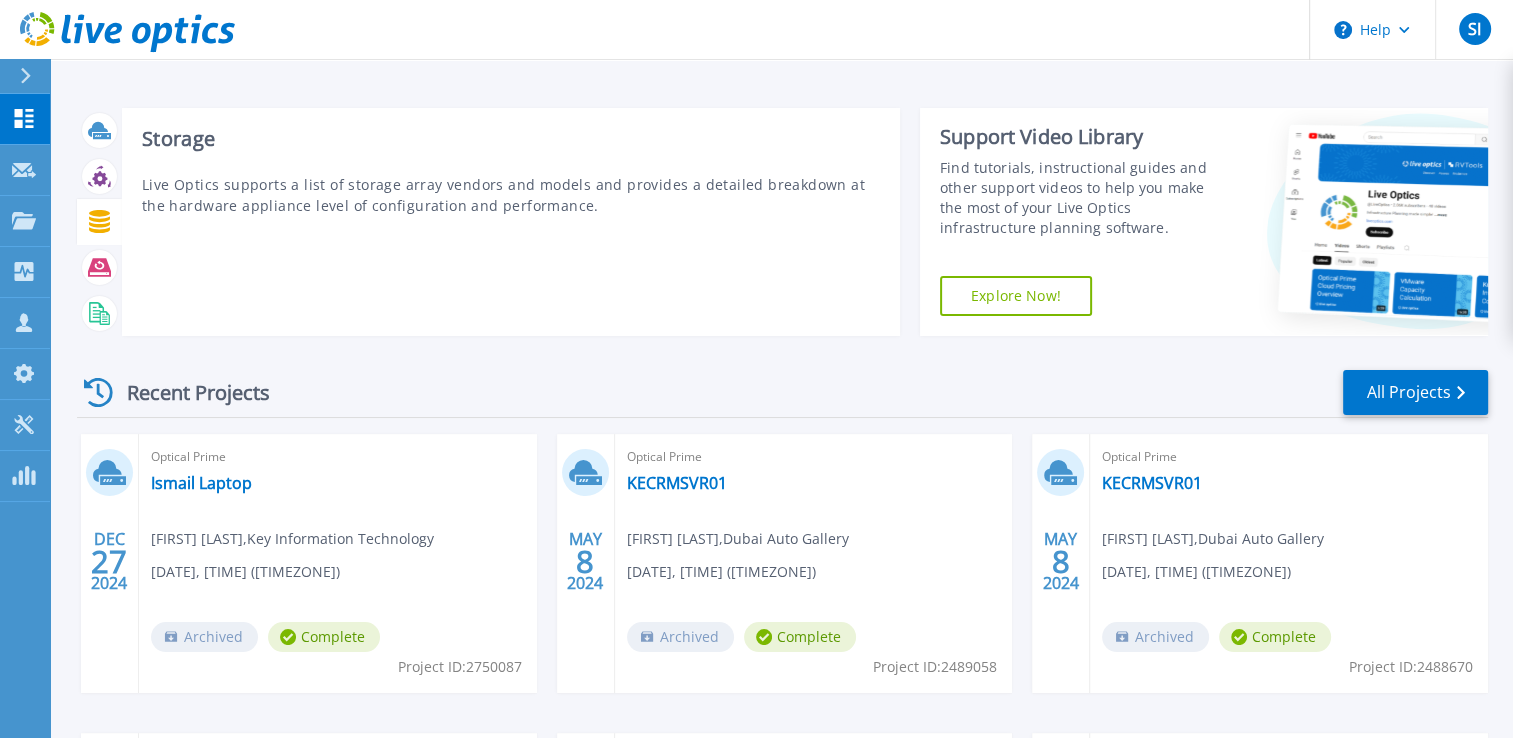 click 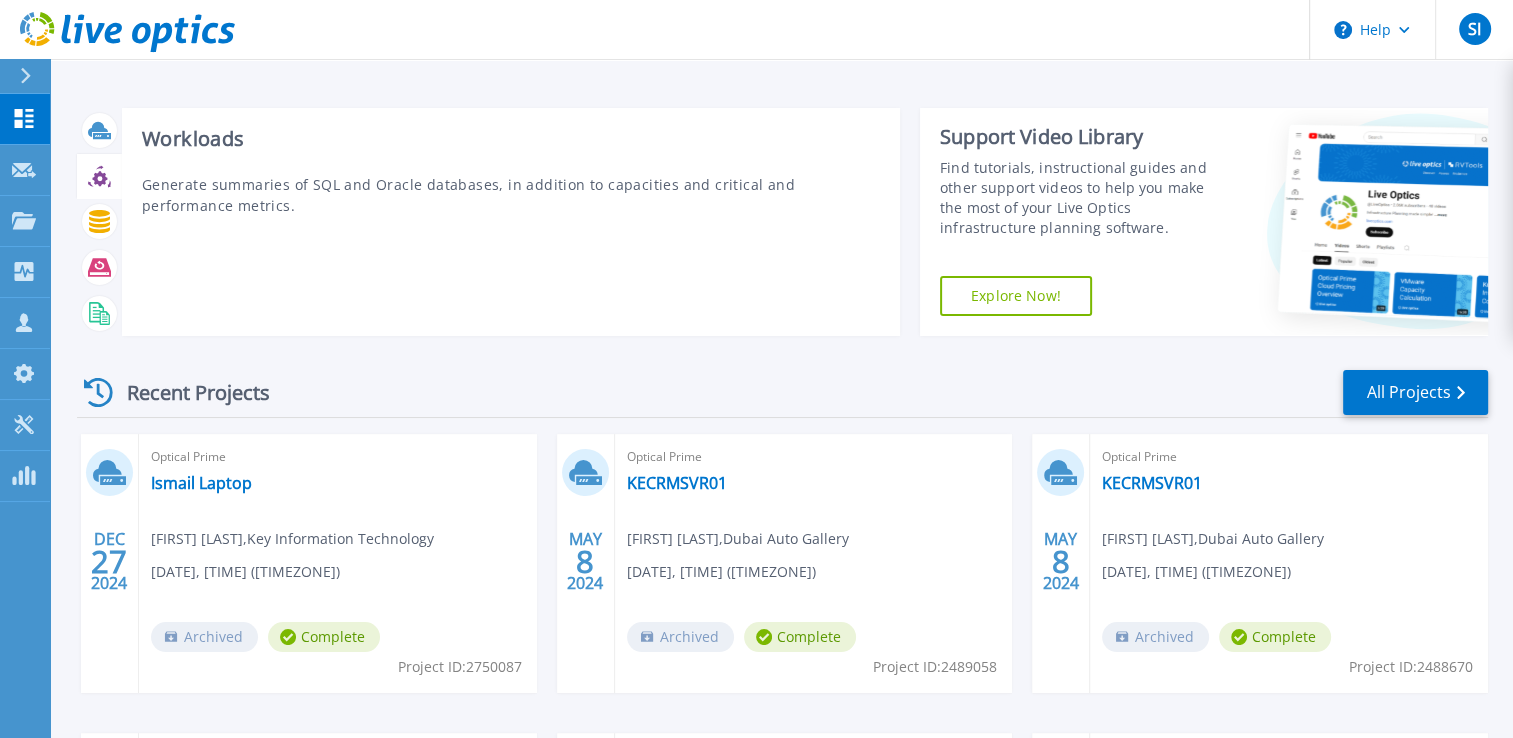 click 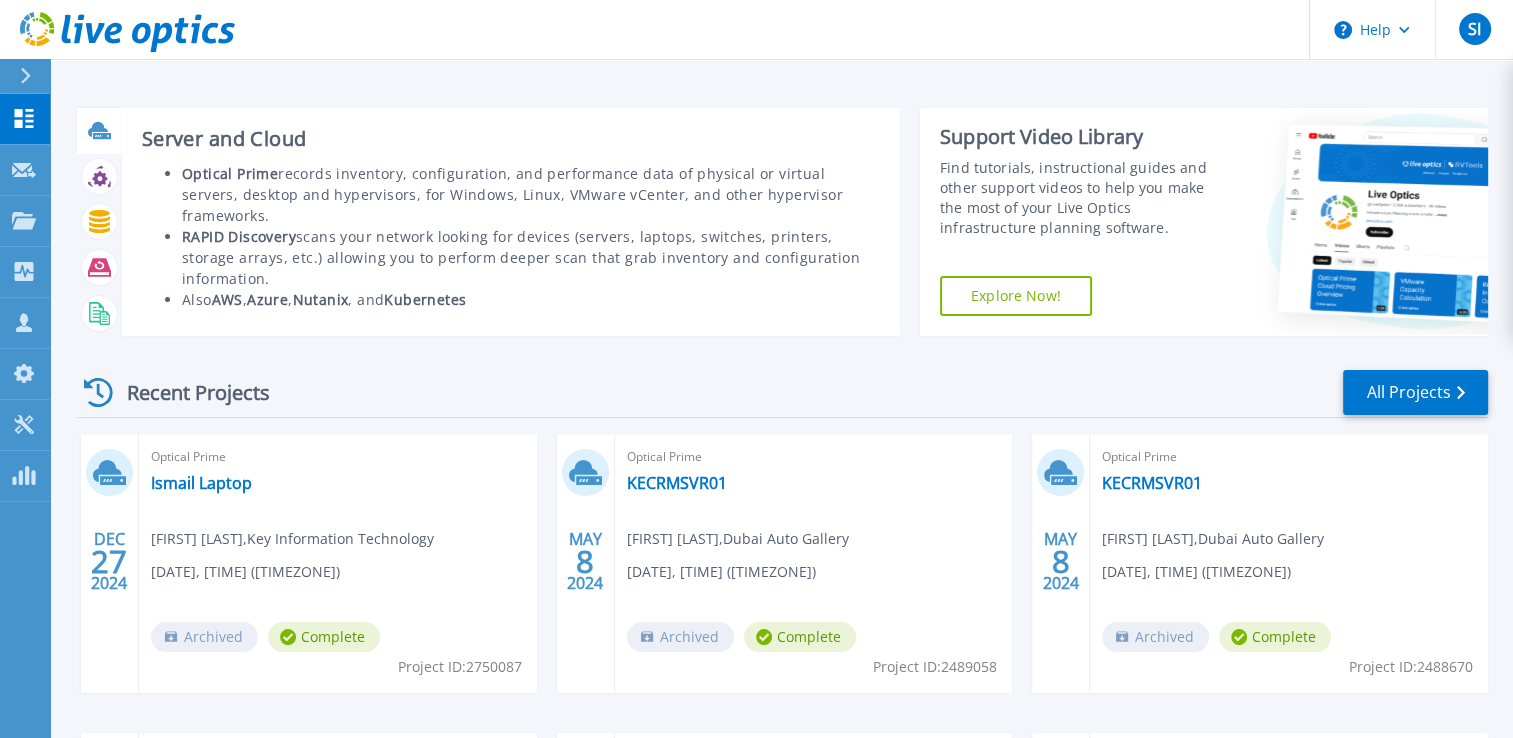 click at bounding box center [99, 130] 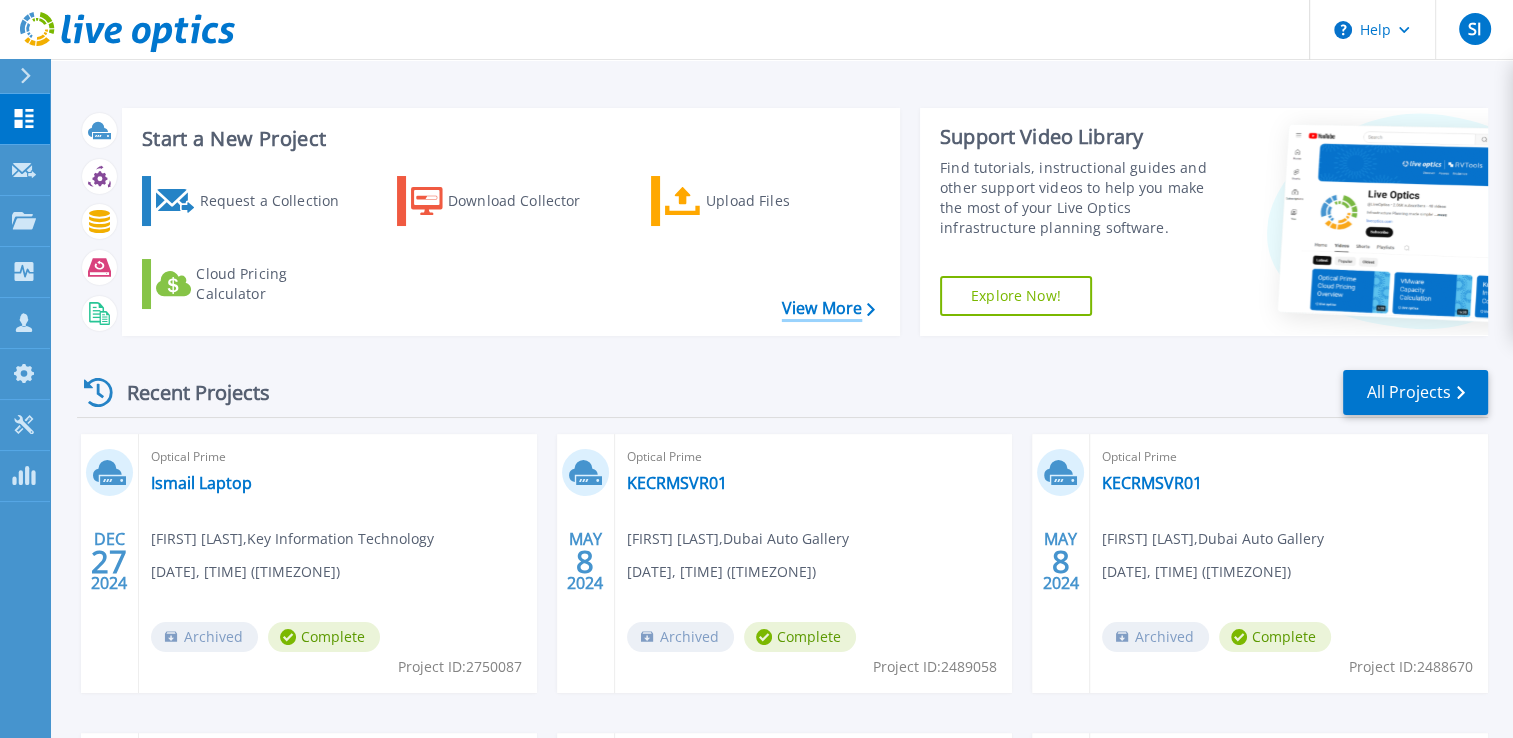 click on "View More" at bounding box center [828, 308] 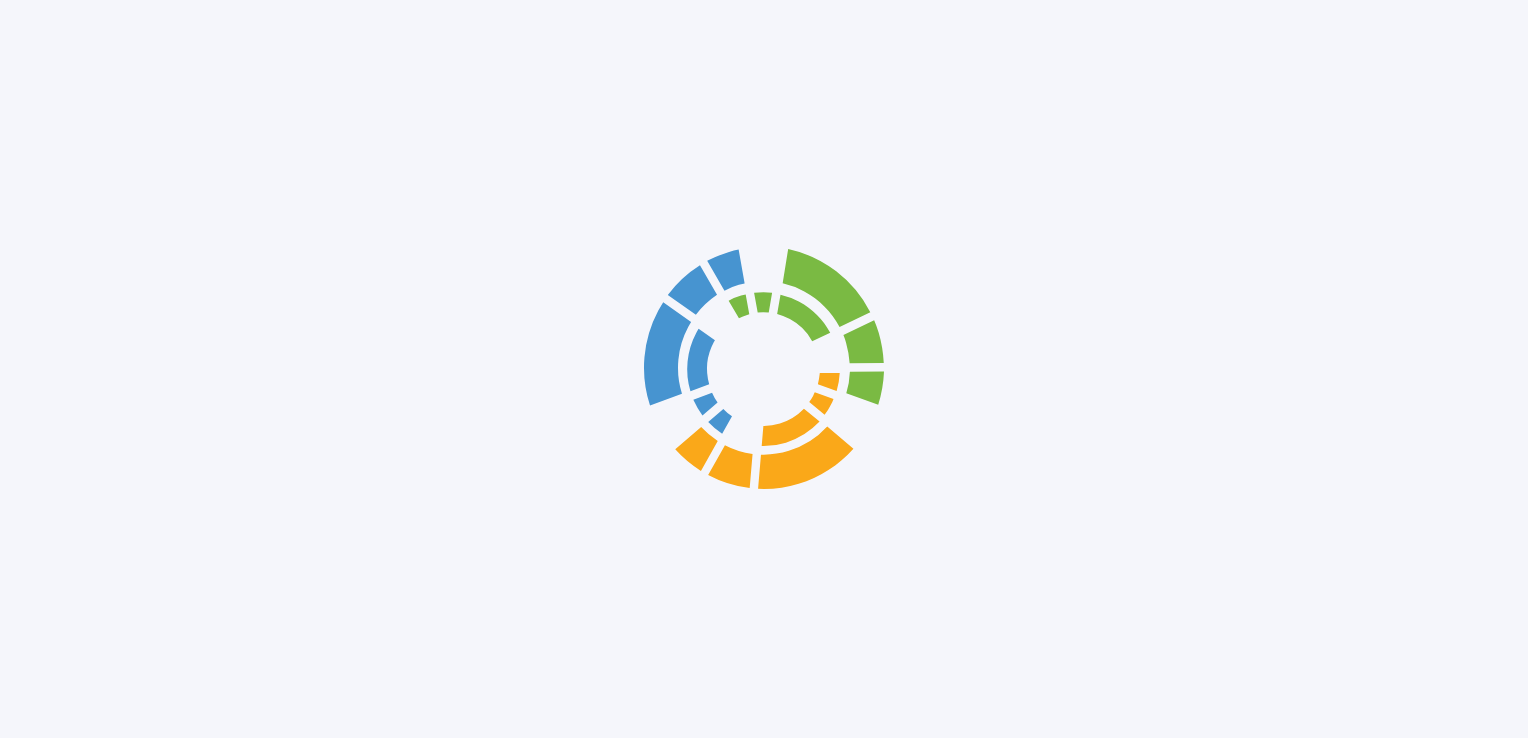 scroll, scrollTop: 0, scrollLeft: 0, axis: both 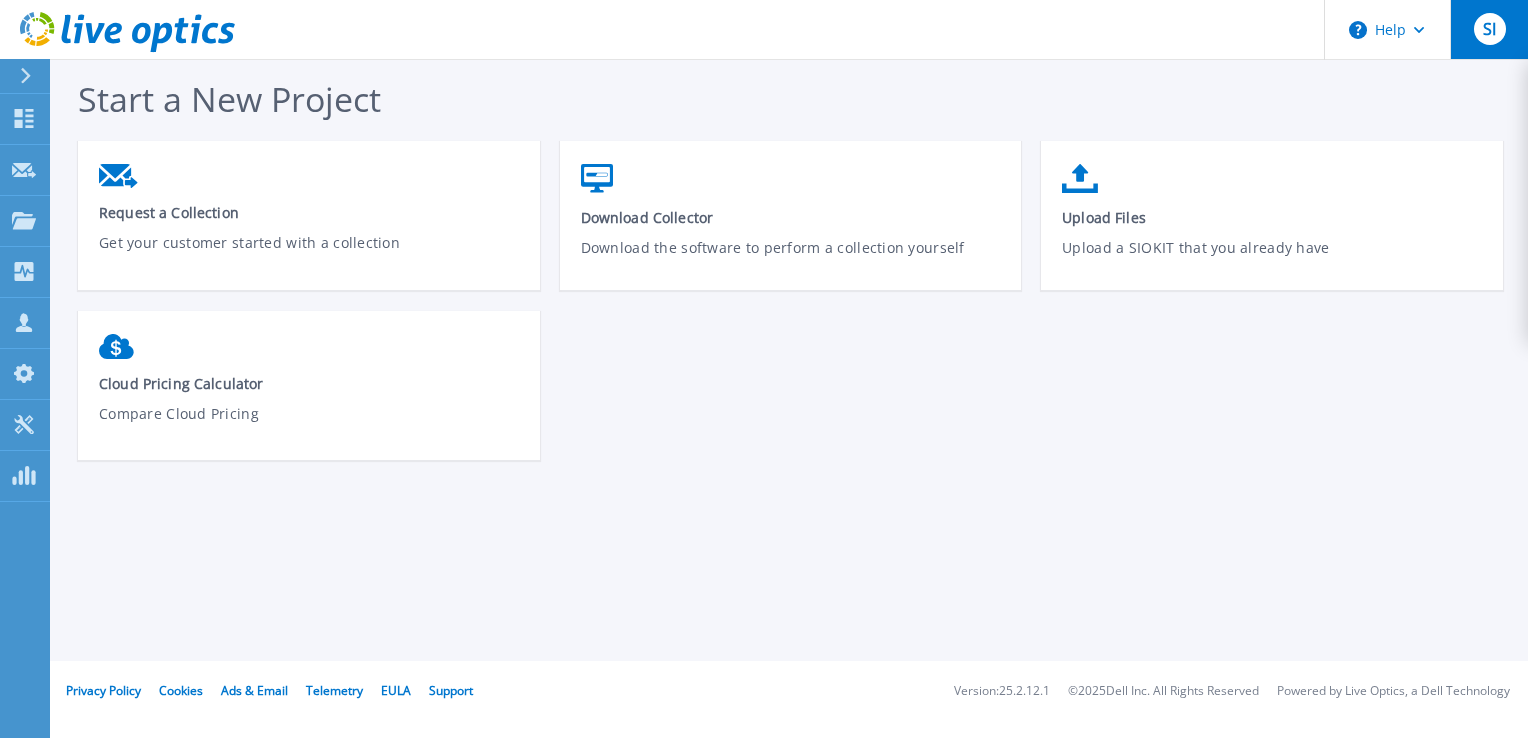 click on "SI" at bounding box center (1489, 29) 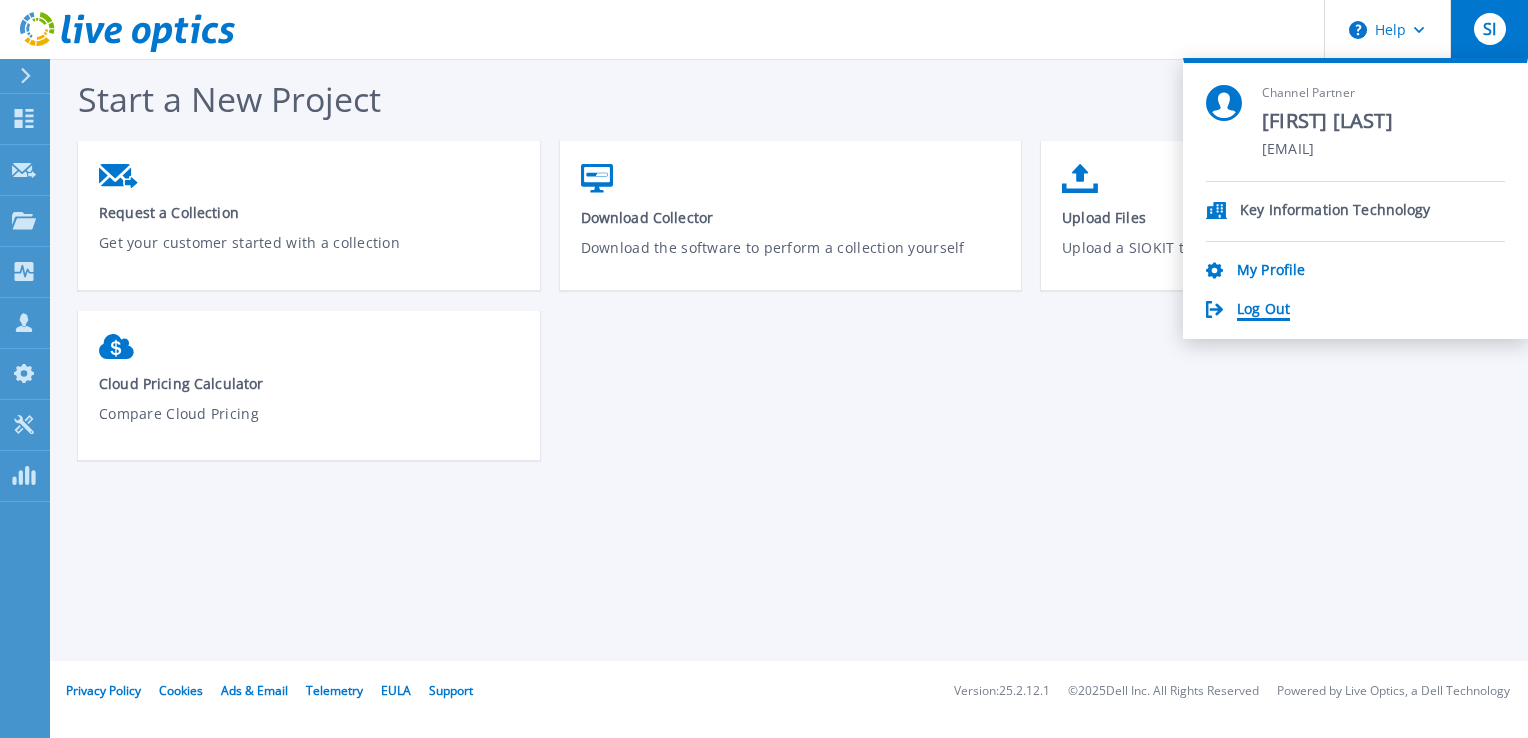 click on "Log Out" at bounding box center (1263, 310) 